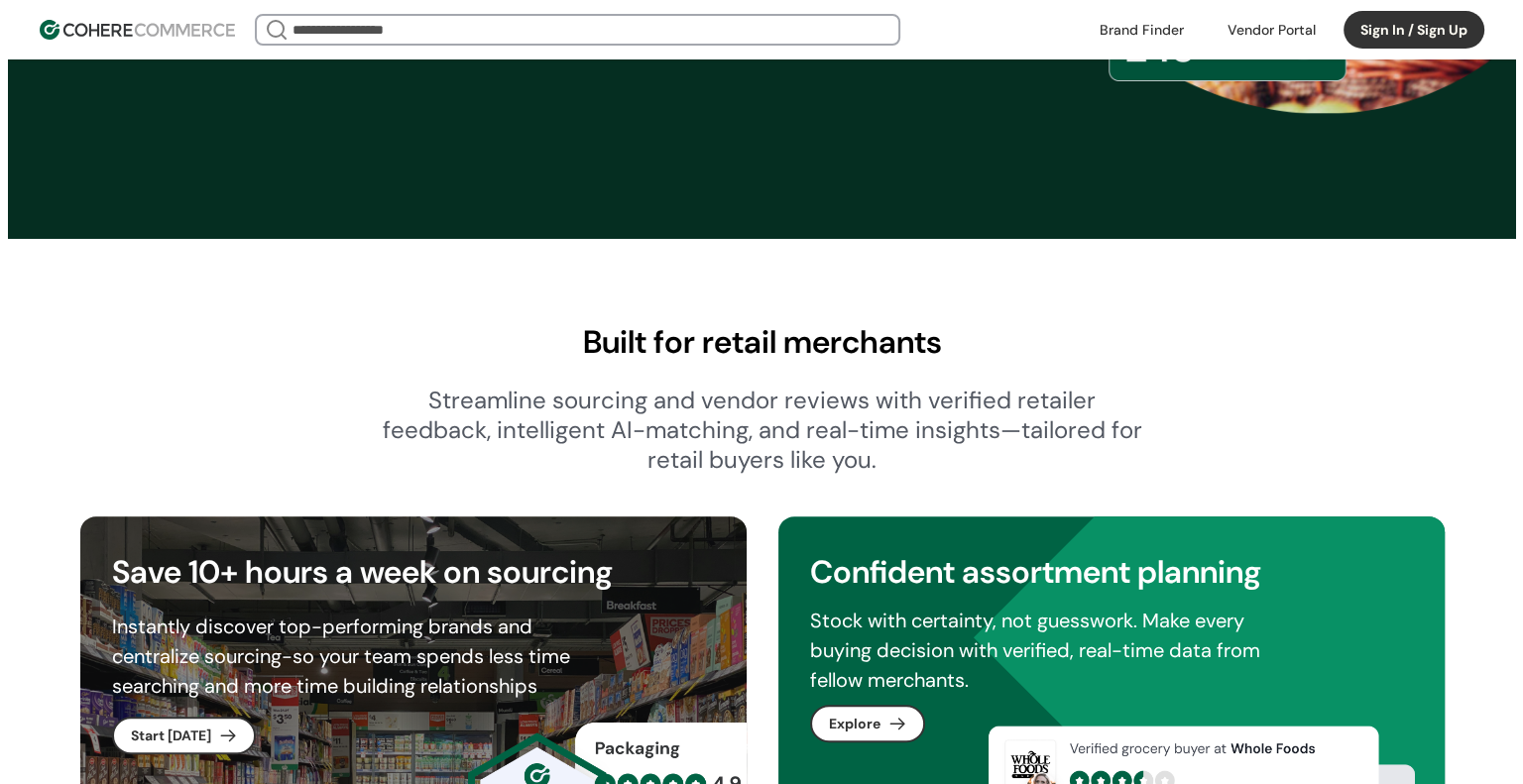 scroll, scrollTop: 0, scrollLeft: 0, axis: both 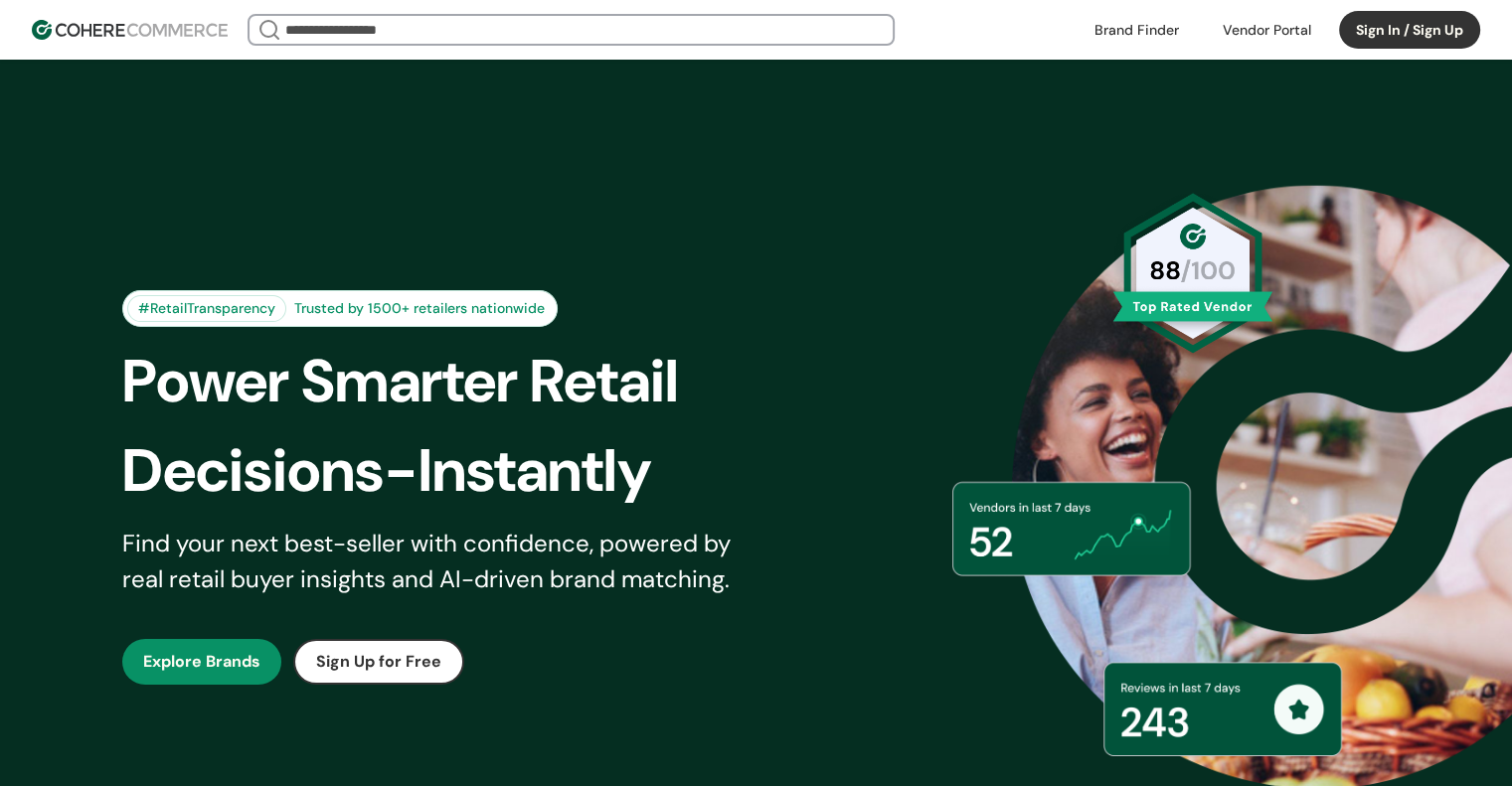 click at bounding box center (1266, 30) 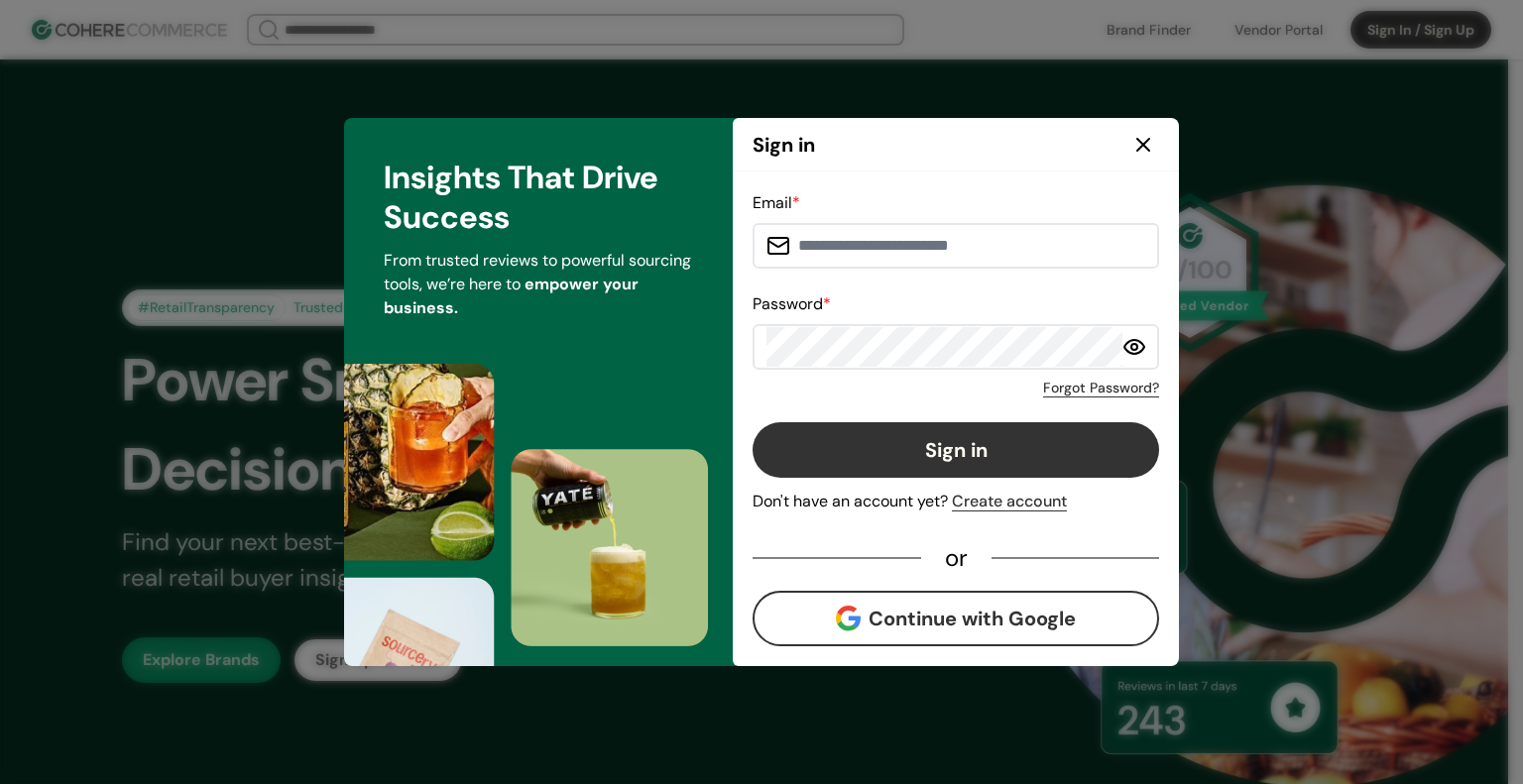 click on "No results found for your search.   Consider using a different keyword or reducing the number of filters. Search with AI Search with AI Suggest a brand Brand Finder Vendor Portal Sign In / Sign Up Brand Finder Vendor Portal Sign In / Sign Up #RetailTransparency Trusted by 1500+ retailers nationwide Power Smarter Retail  Decisions-Instantly Find your next best-seller with confidence, powered by real retail buyer insights and AI-driven brand matching. Explore Brands Sign Up for Free Built for retail merchants Streamline sourcing and vendor reviews with verified retailer feedback, intelligent AI-matching, and real-time insights—tailored for retail buyers like you. Save 10+ hours a week on sourcing Instantly discover top-performing brands and centralize sourcing-so your team spends less time searching and more time building relationships Start [DATE] Confident assortment planning Stock with certainty, not guesswork. Make every buying decision with verified, real-time data from fellow merchants. Explore Breads +" at bounding box center [762, 4215] 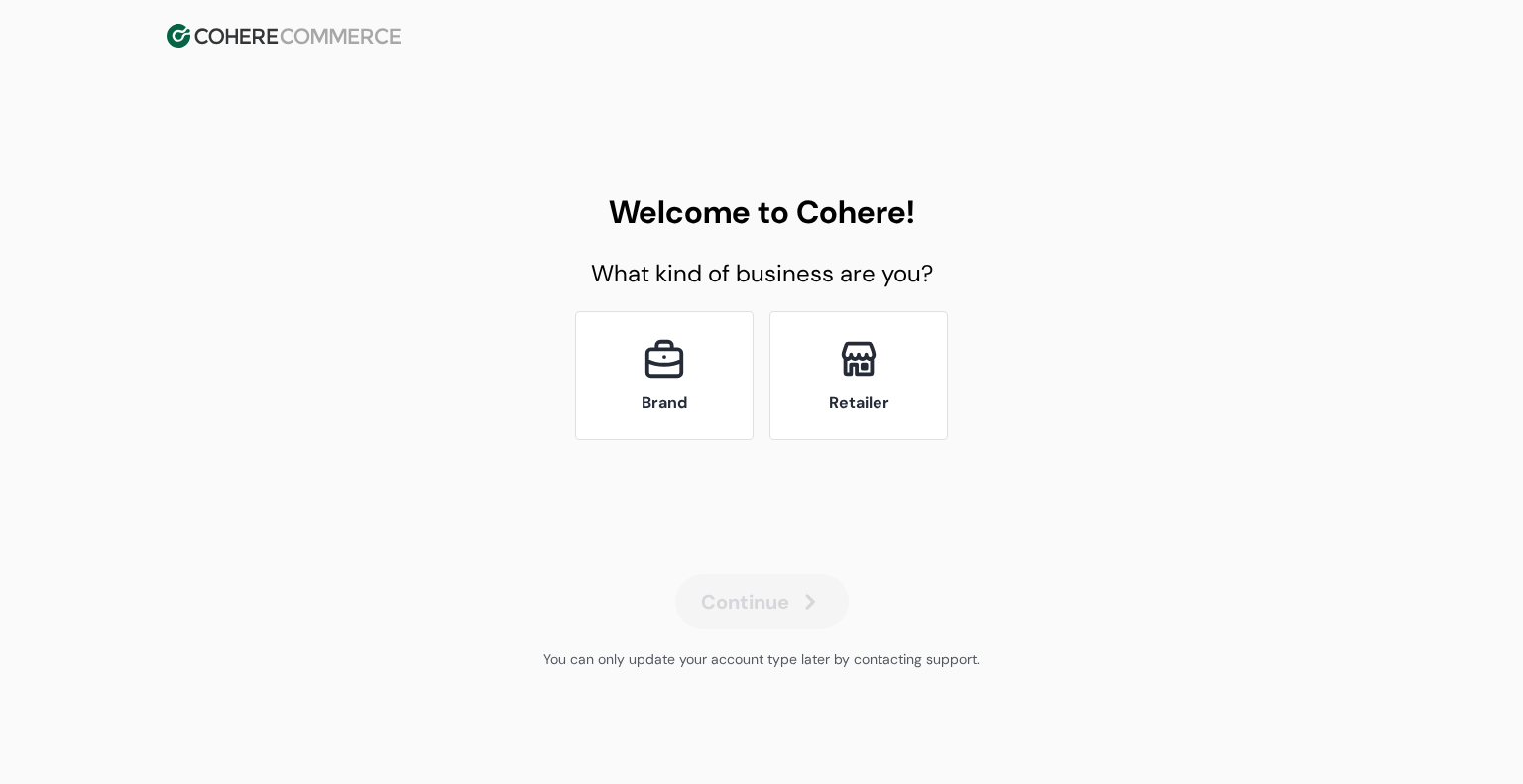 scroll, scrollTop: 0, scrollLeft: 0, axis: both 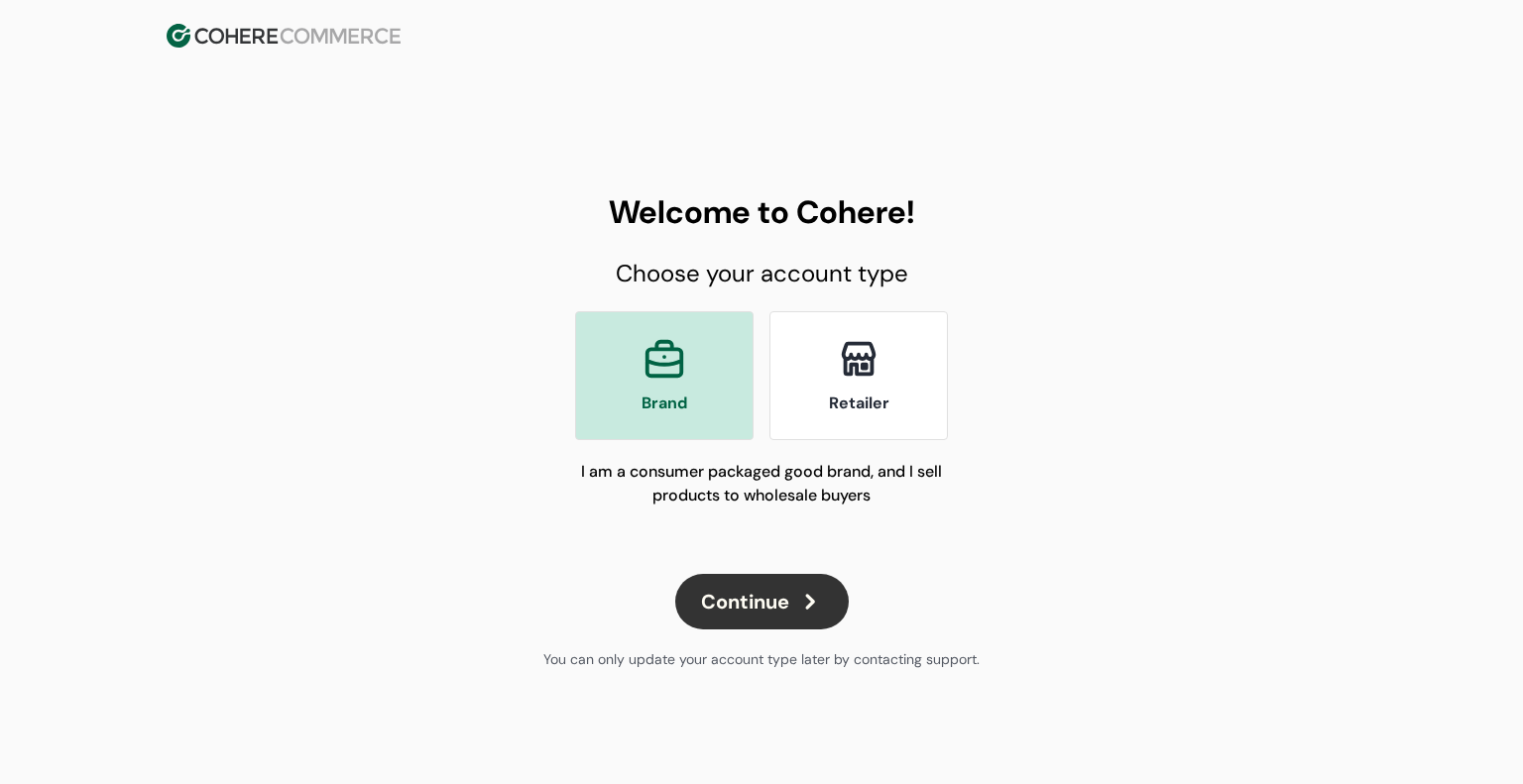 click on "Continue" at bounding box center (762, 602) 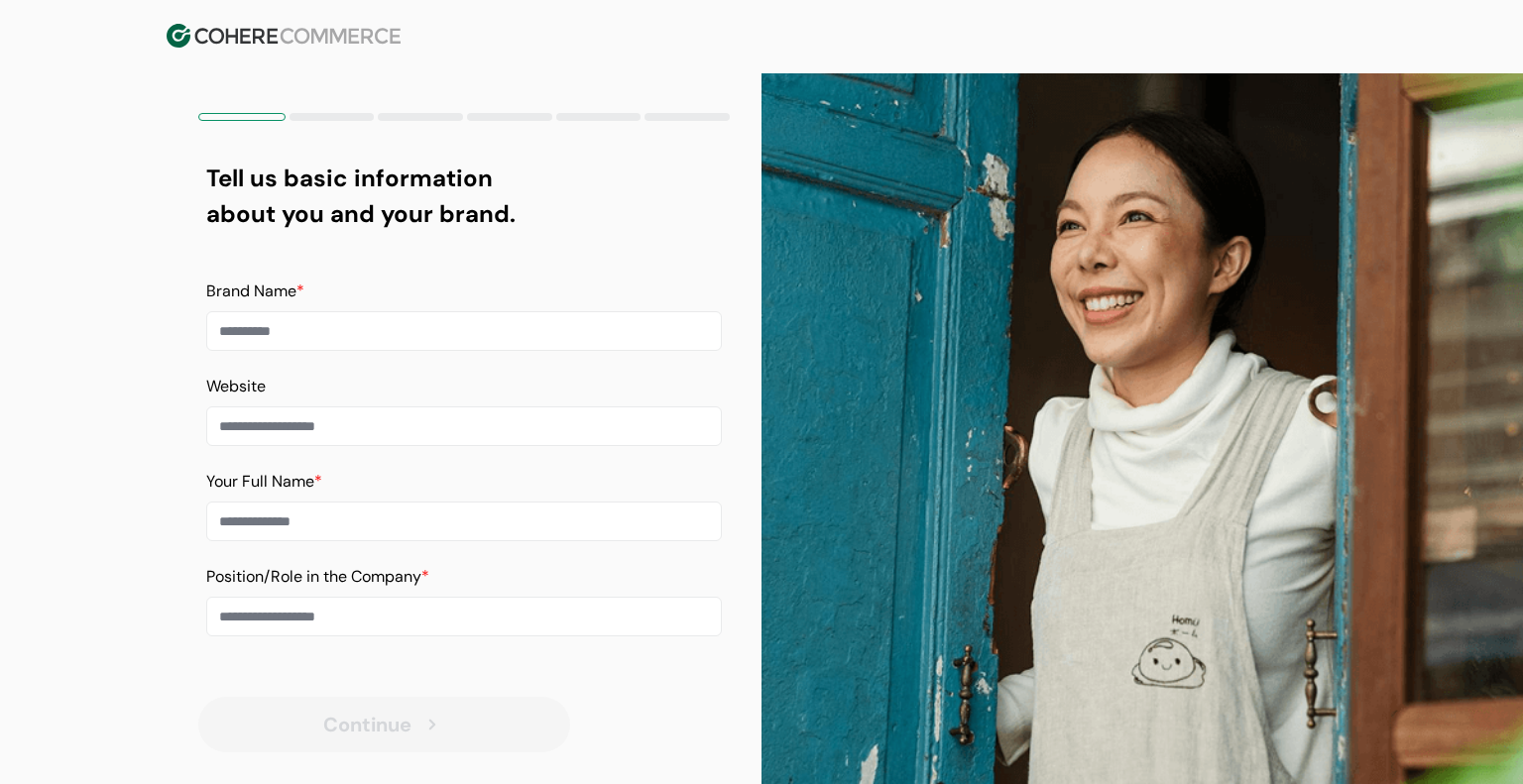 click at bounding box center (284, 36) 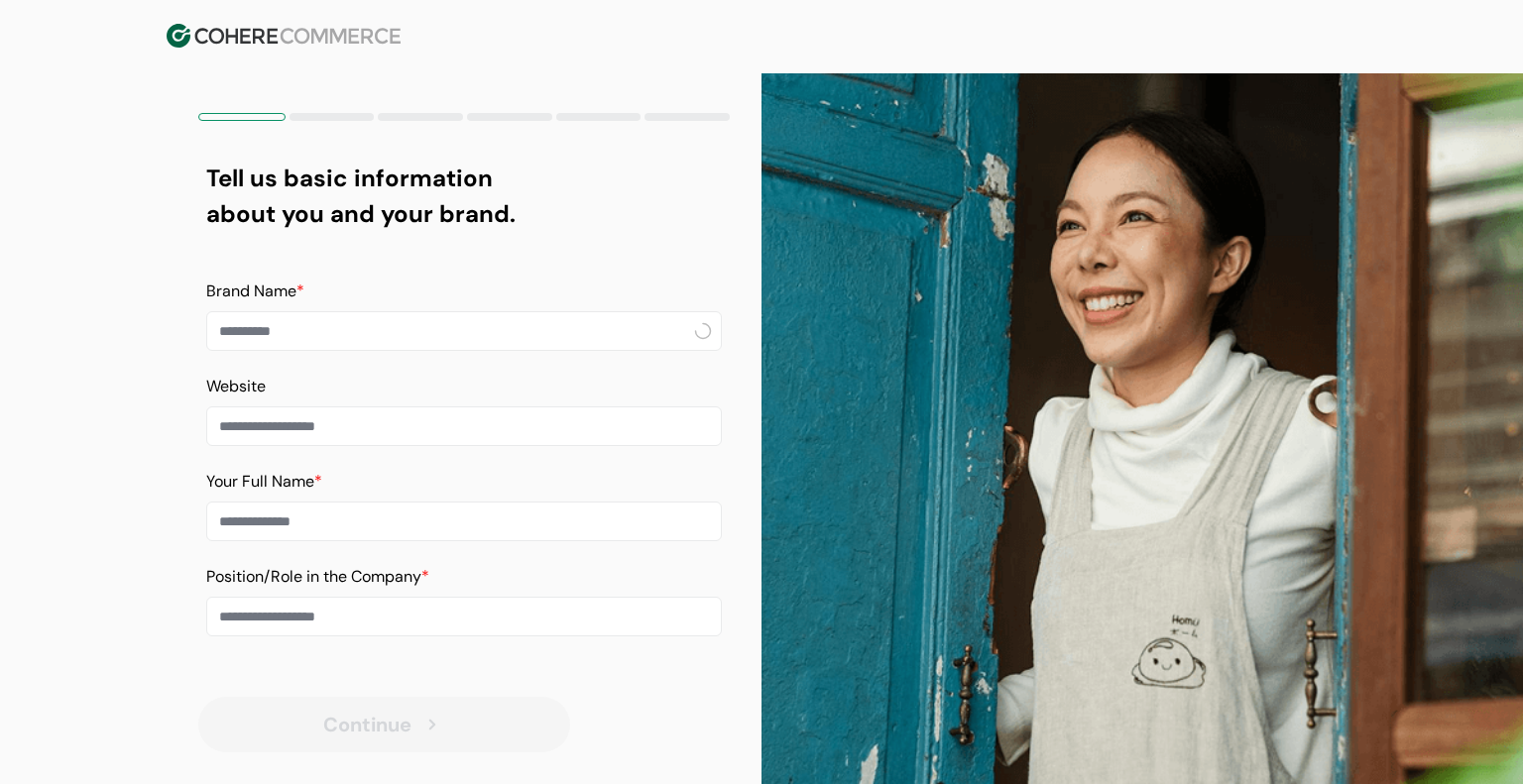 scroll, scrollTop: 0, scrollLeft: 0, axis: both 